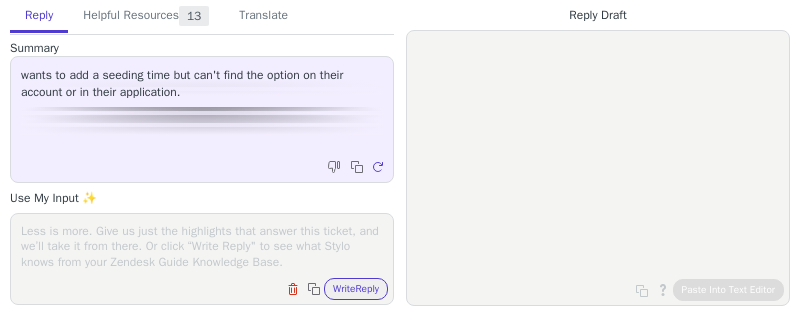 scroll, scrollTop: 0, scrollLeft: 0, axis: both 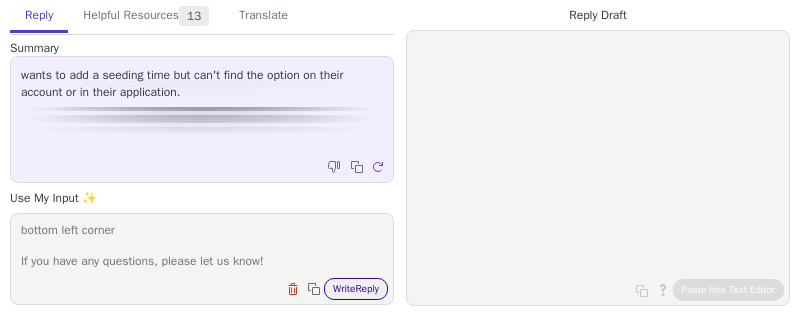 type on "Hello Tindra,
Thank you for contacting technical support.
To change your estimated finish time, please follow these steps:
1.) Go to https://manage.hakuapp.com/login/ and login to your participant account
2.) Once logged in, click on “Your Events” on the top of the page
3.) On the right side of the tile for your registration, click on “View Registration”
4.) On the right side, you will be able to edit your estimated finish time
5.) Finally, scroll down and click on the 'Save' button located on the bottom left corner
If you have any questions, please let us know!" 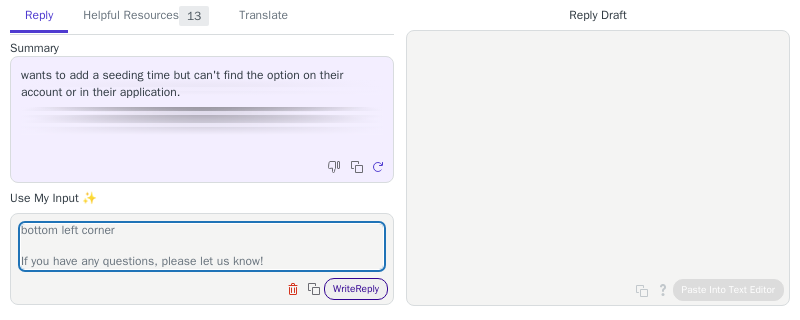 click on "Write  Reply" at bounding box center (356, 289) 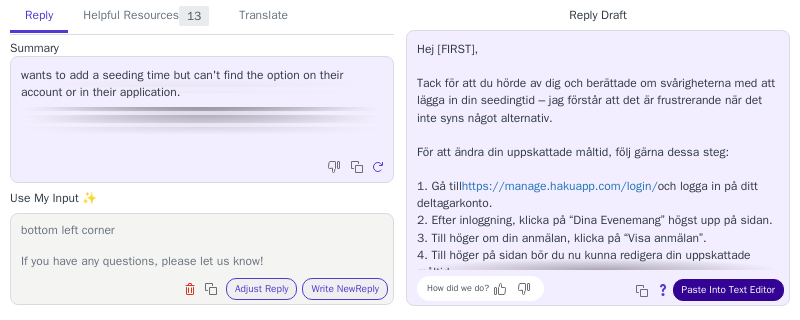 click on "Paste Into Text Editor" at bounding box center (728, 290) 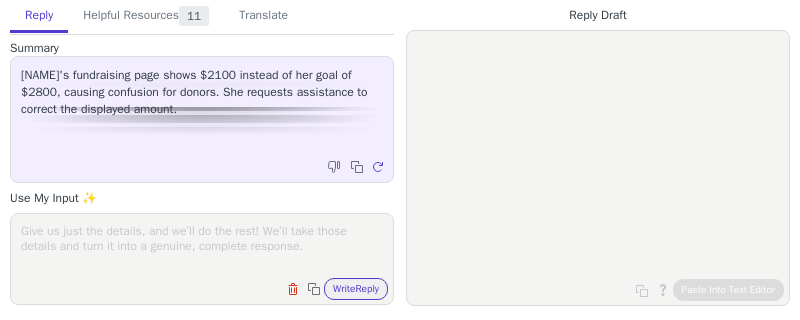 scroll, scrollTop: 0, scrollLeft: 0, axis: both 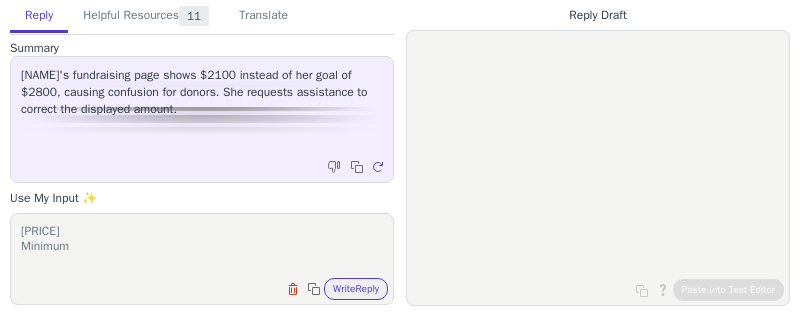 click on "[PRICE]
Minimum" at bounding box center (202, 246) 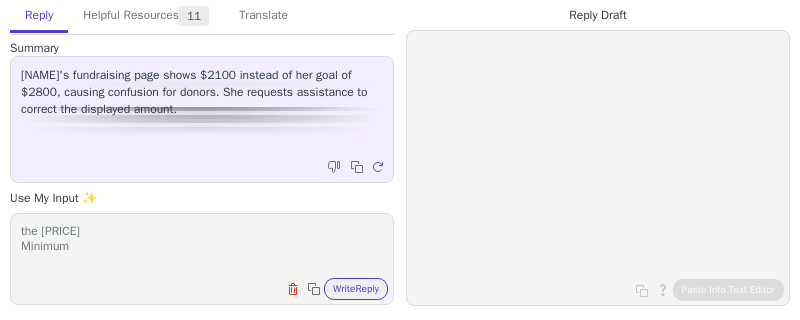 click on "the [PRICE]
Minimum" at bounding box center [202, 246] 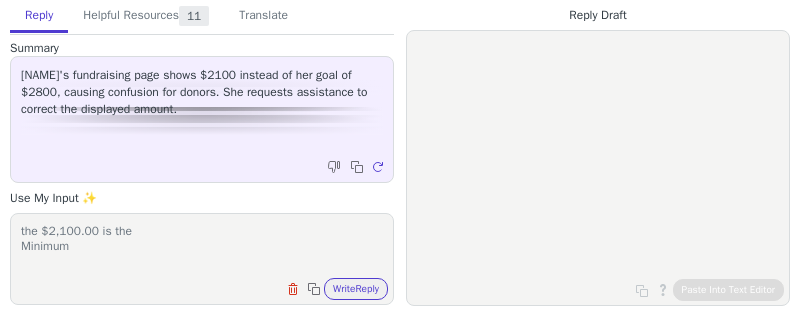click on "the $2,100.00 is the
Minimum" at bounding box center [202, 246] 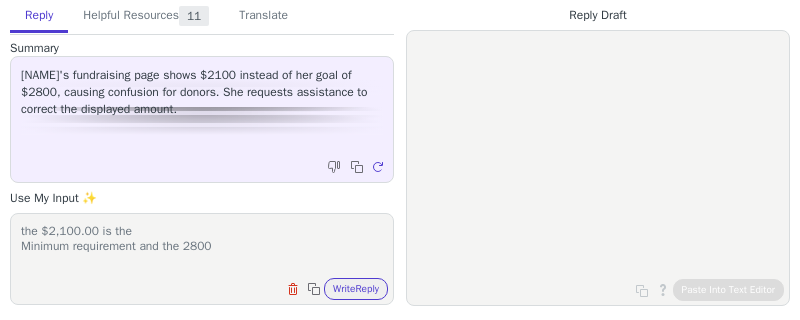 click on "the $2,100.00 is the
Minimum requirement and the 2800" at bounding box center (202, 246) 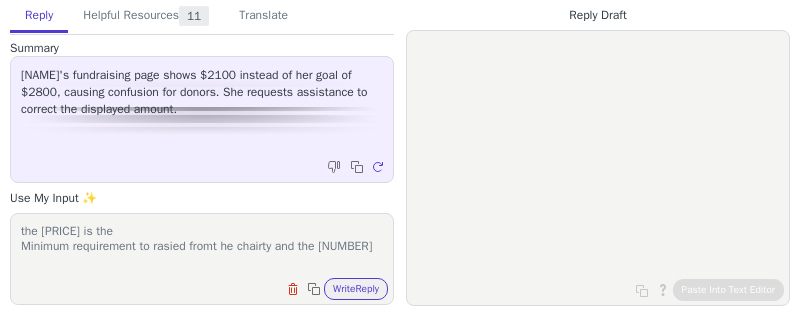 click on "the [PRICE] is the
Minimum requirement to rasied fromt he chairty and the [NUMBER]" at bounding box center (202, 246) 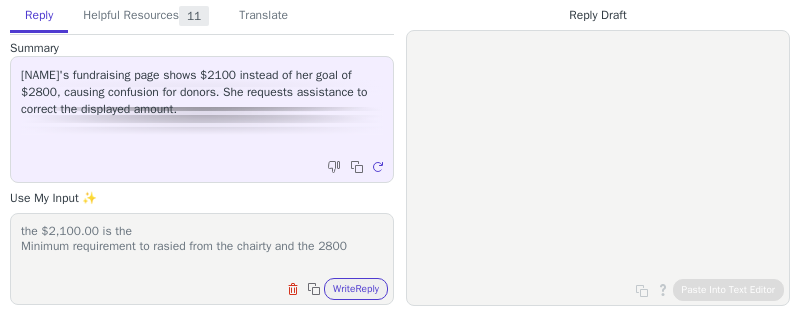 click on "the $2,100.00 is the
Minimum requirement to rasied from the chairty and the 2800" at bounding box center [202, 246] 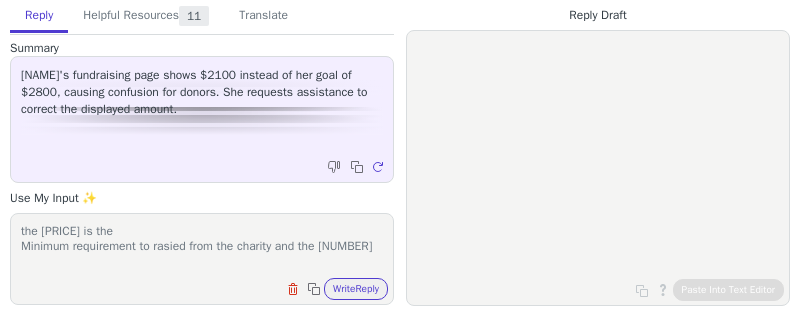click at bounding box center [0, 0] 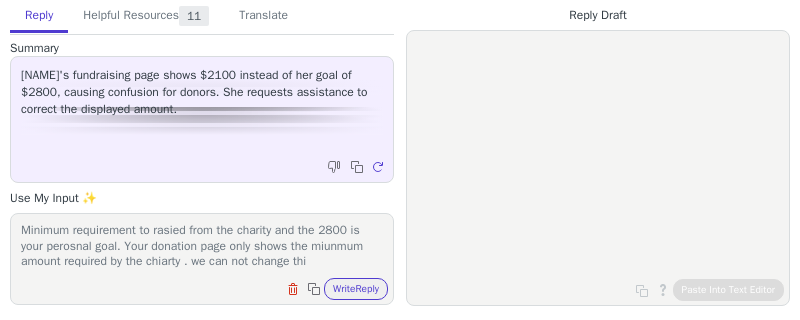 scroll, scrollTop: 31, scrollLeft: 0, axis: vertical 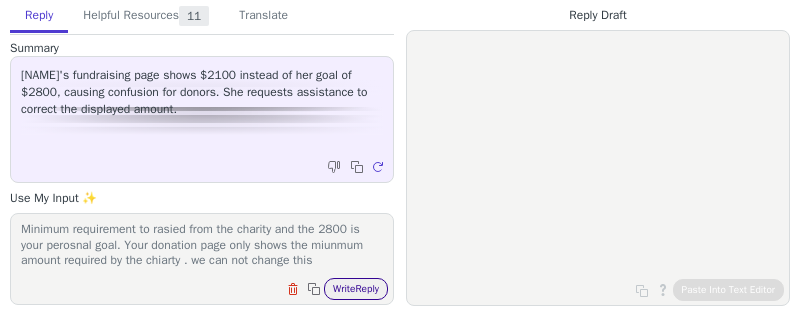 type on "the $2,100.00 is the
Minimum requirement to rasied from the charity and the 2800 is your perosnal goal. Your donation page only shows the miunmum amount required by the chiarty . we can not change this" 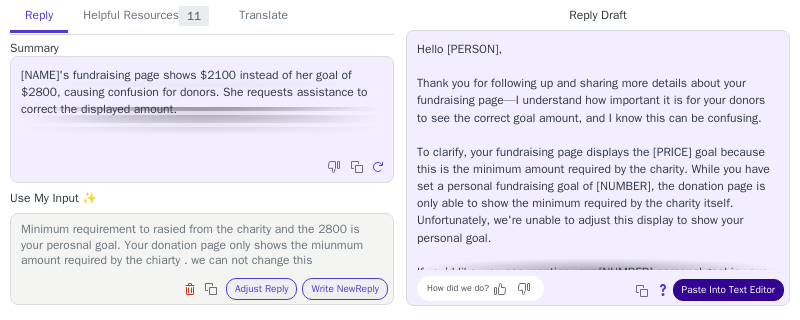 click on "Paste Into Text Editor" at bounding box center (728, 290) 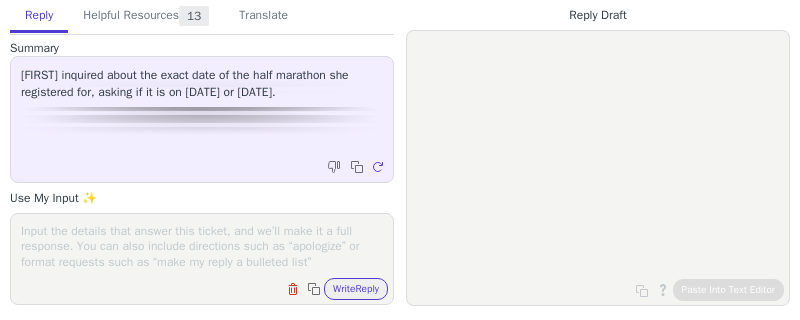 scroll, scrollTop: 0, scrollLeft: 0, axis: both 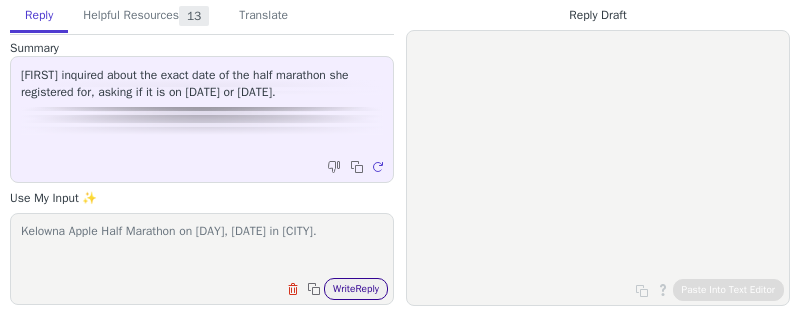 type on "Kelowna Apple Half Marathon on [DAY], [DATE] in [CITY]." 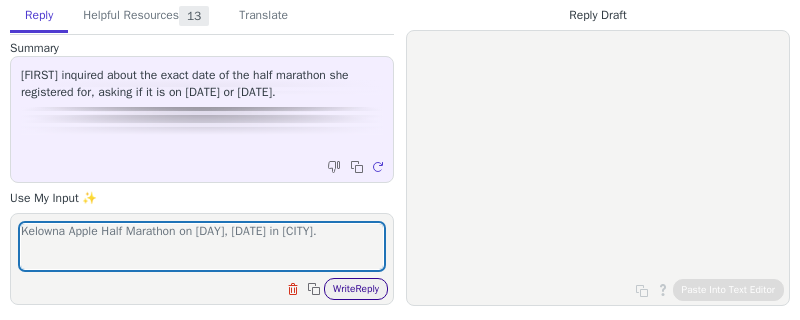 click on "Write  Reply" at bounding box center [356, 289] 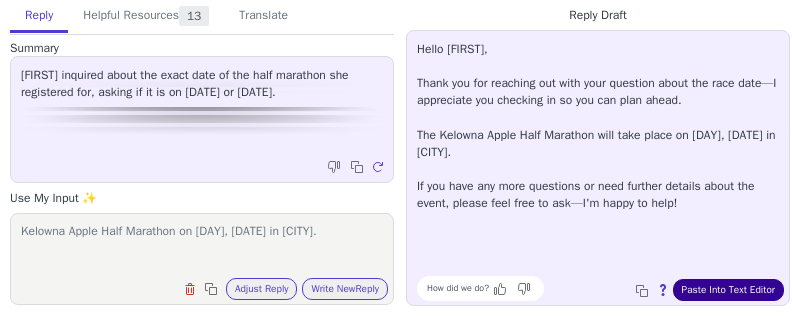 click on "Paste Into Text Editor" at bounding box center (728, 290) 